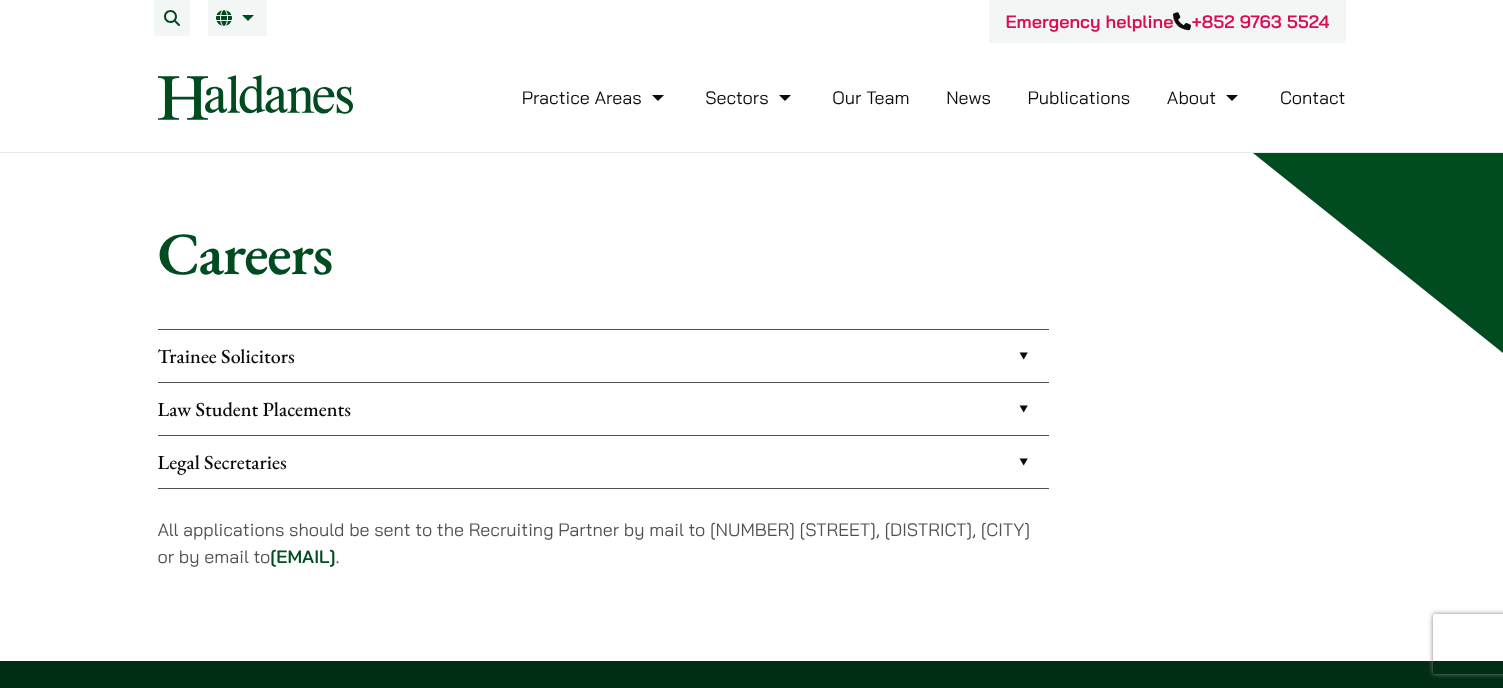scroll, scrollTop: 0, scrollLeft: 0, axis: both 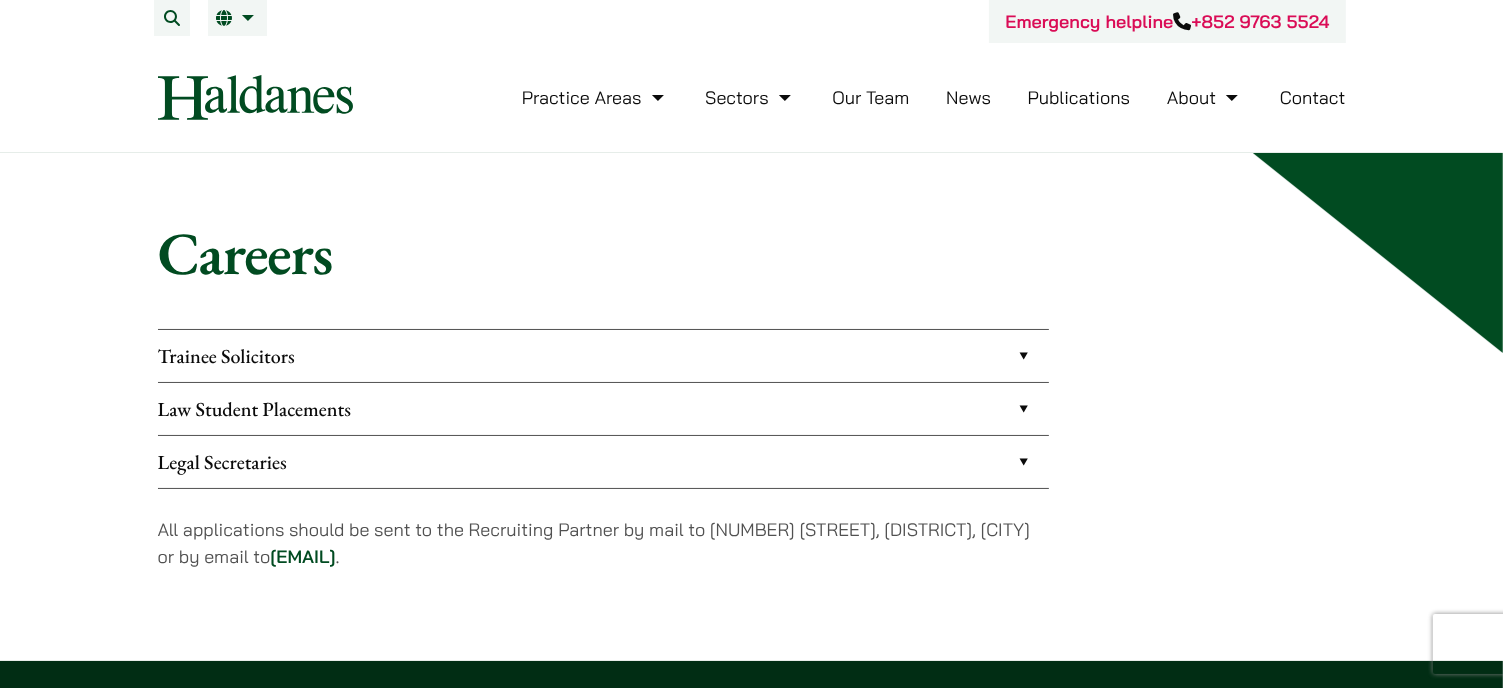 click on "News" at bounding box center (968, 97) 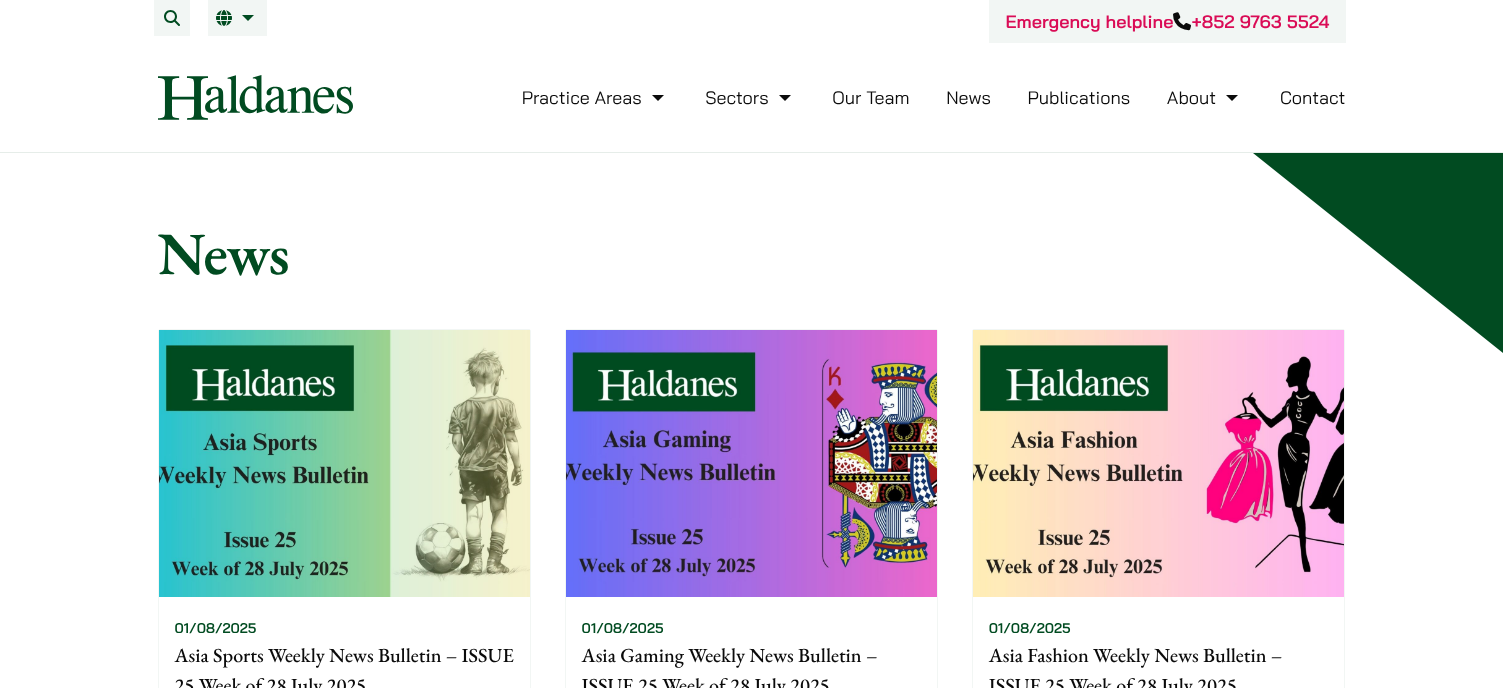 scroll, scrollTop: 0, scrollLeft: 0, axis: both 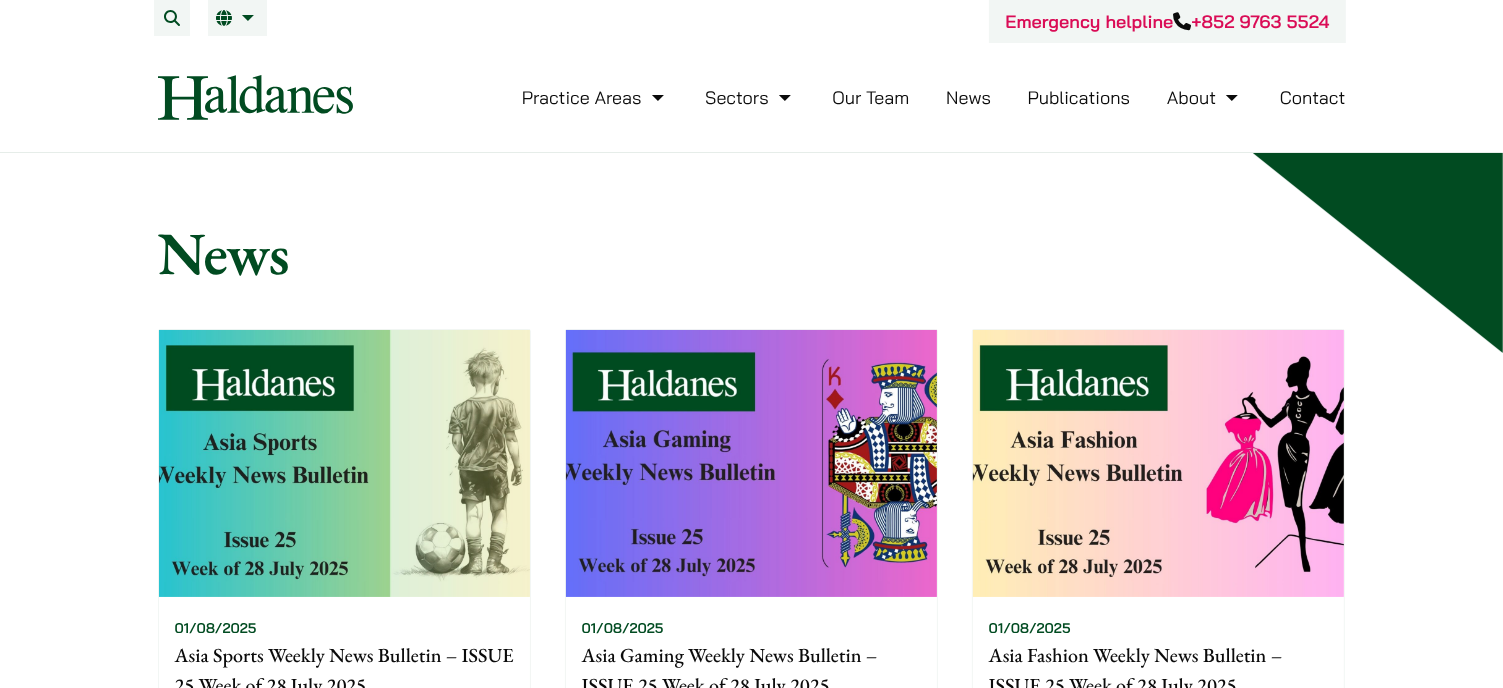 click at bounding box center [344, 463] 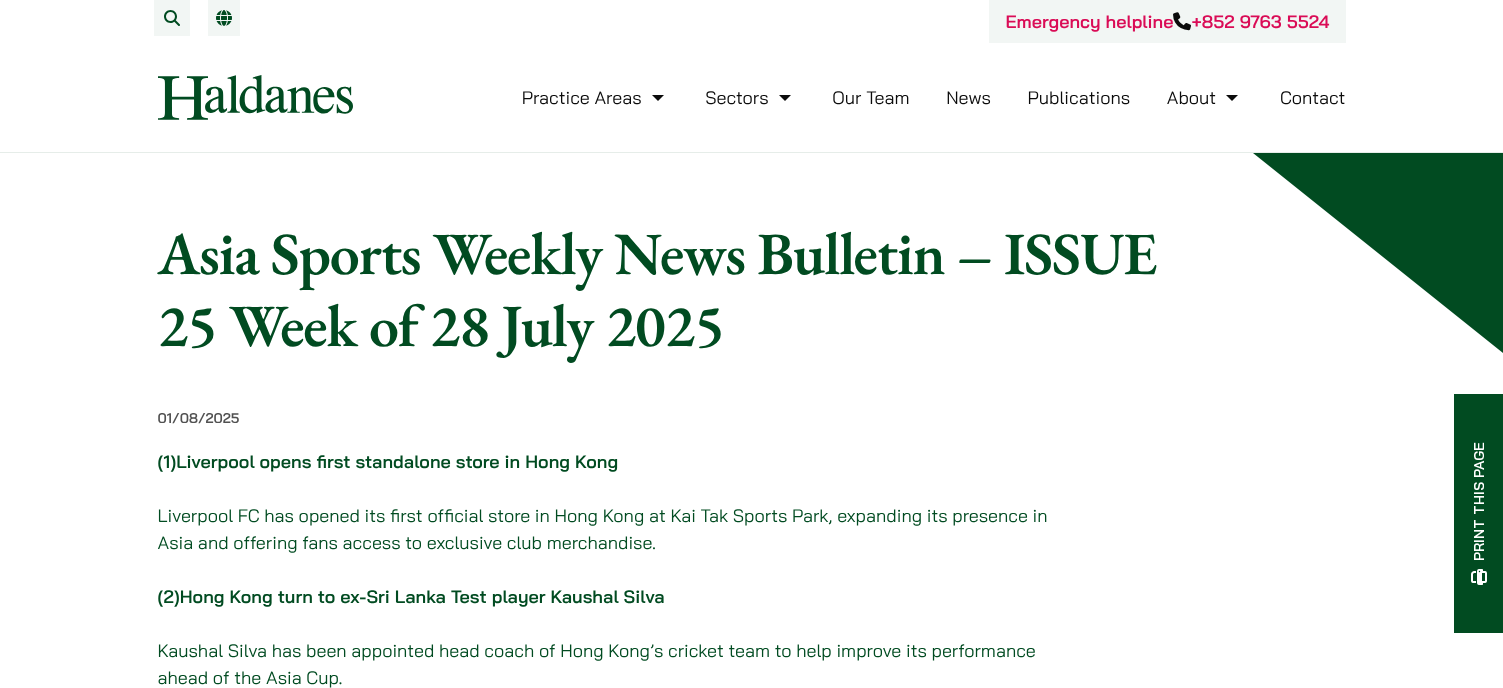 scroll, scrollTop: 0, scrollLeft: 0, axis: both 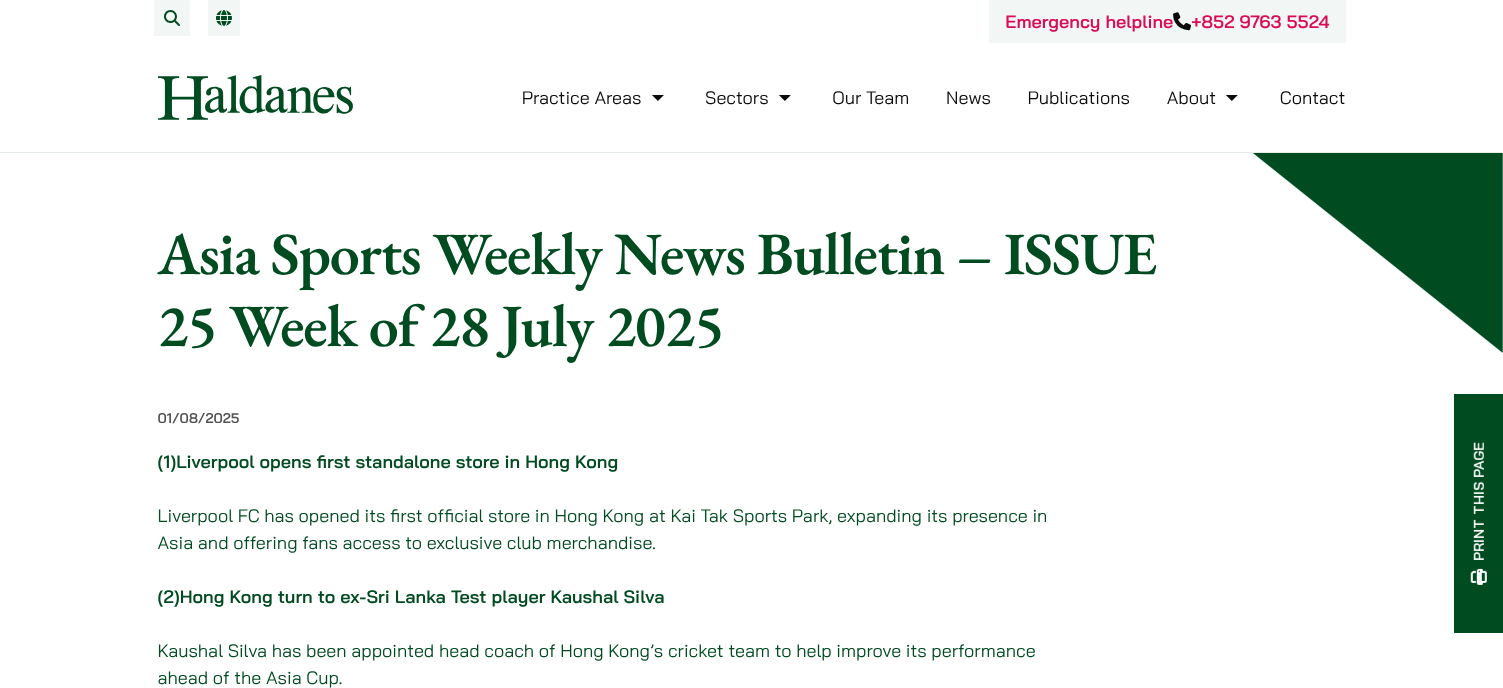 click on "Publications" at bounding box center [1079, 97] 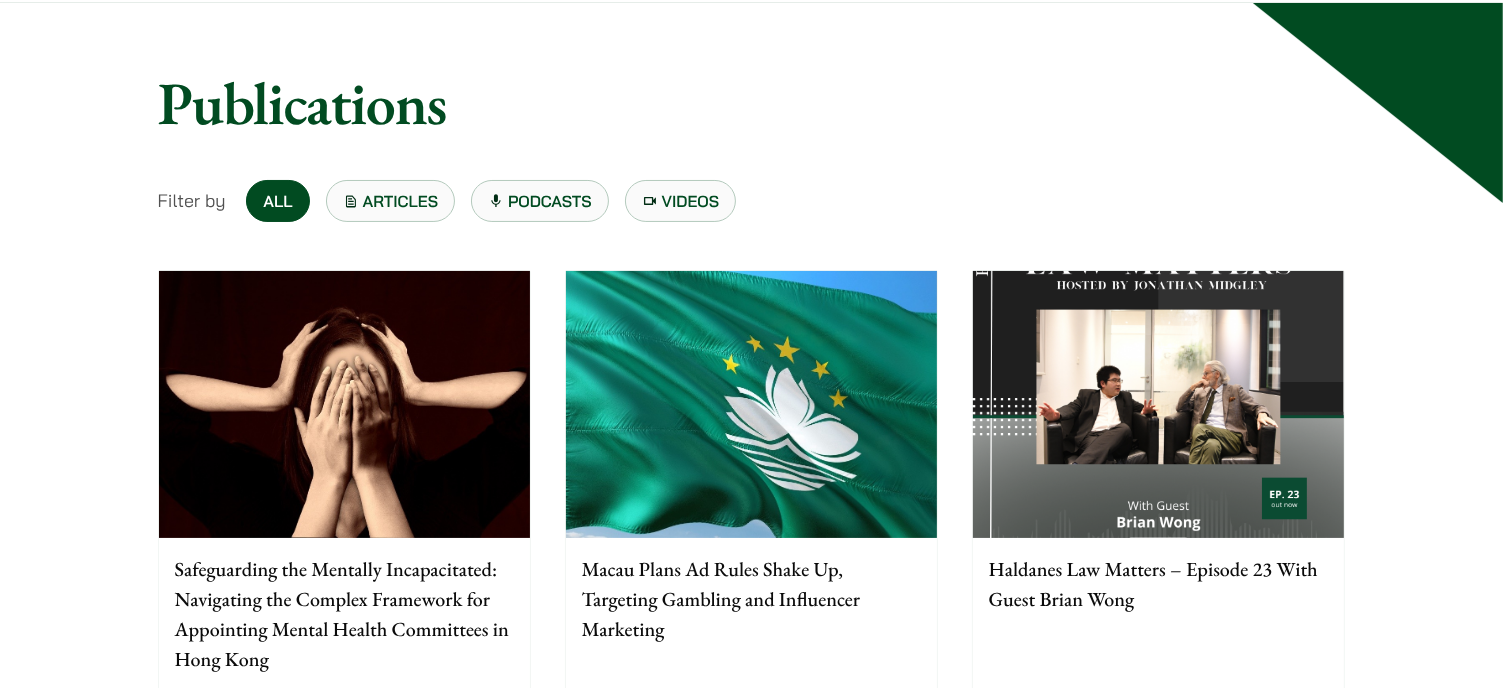 scroll, scrollTop: 200, scrollLeft: 0, axis: vertical 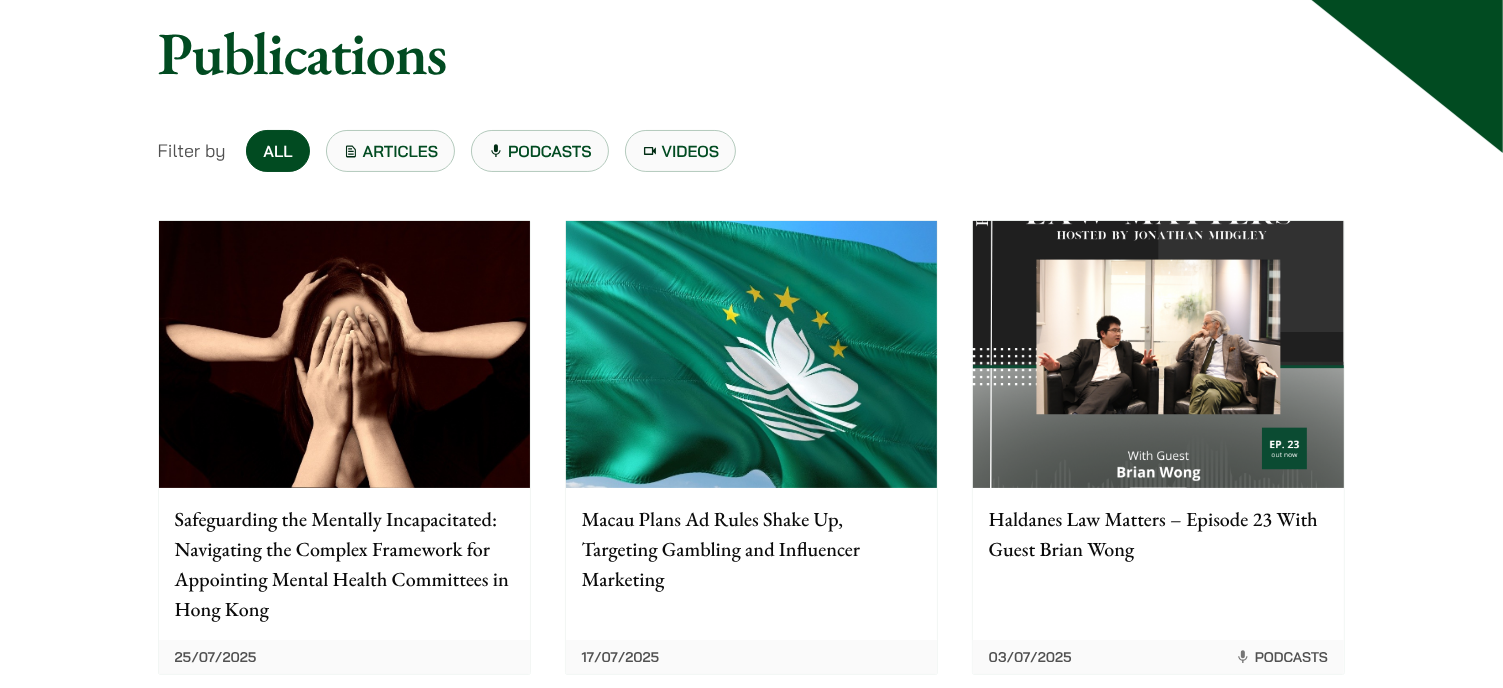 click at bounding box center [344, 354] 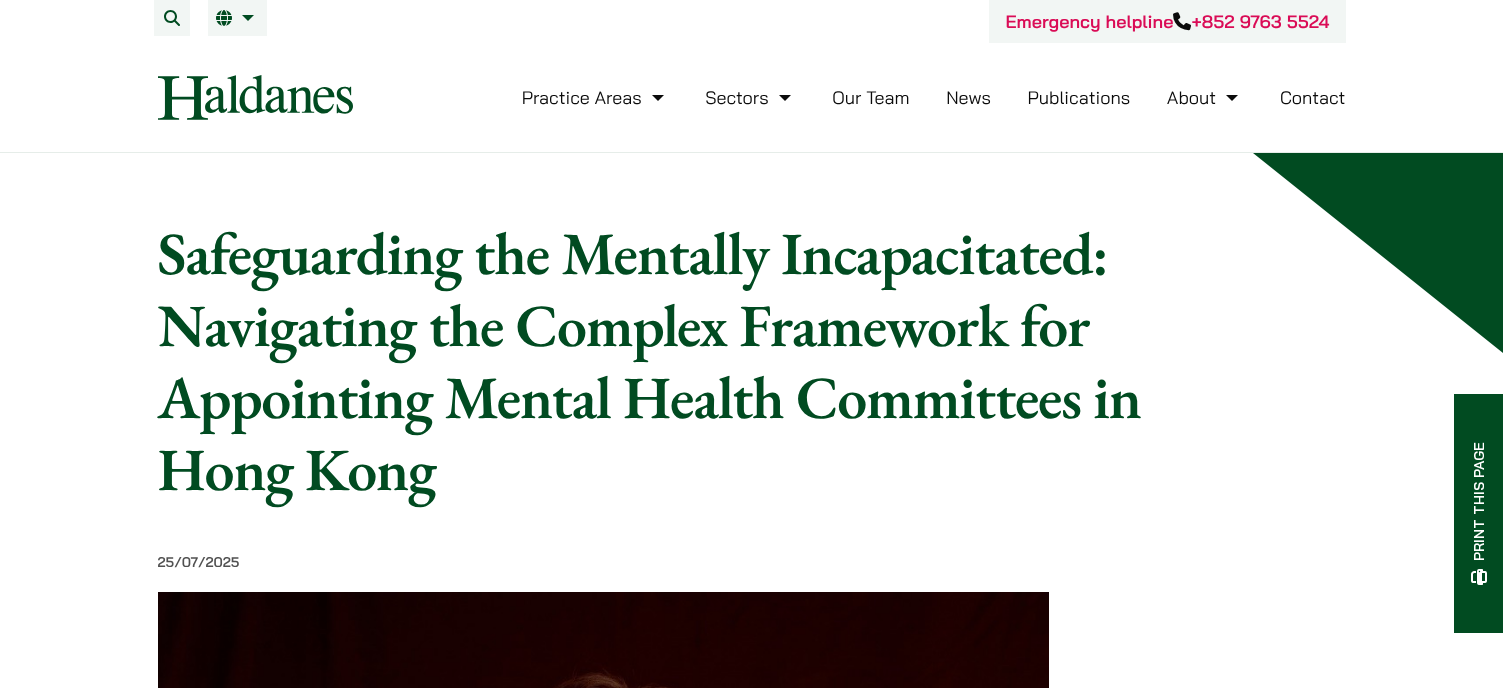 scroll, scrollTop: 0, scrollLeft: 0, axis: both 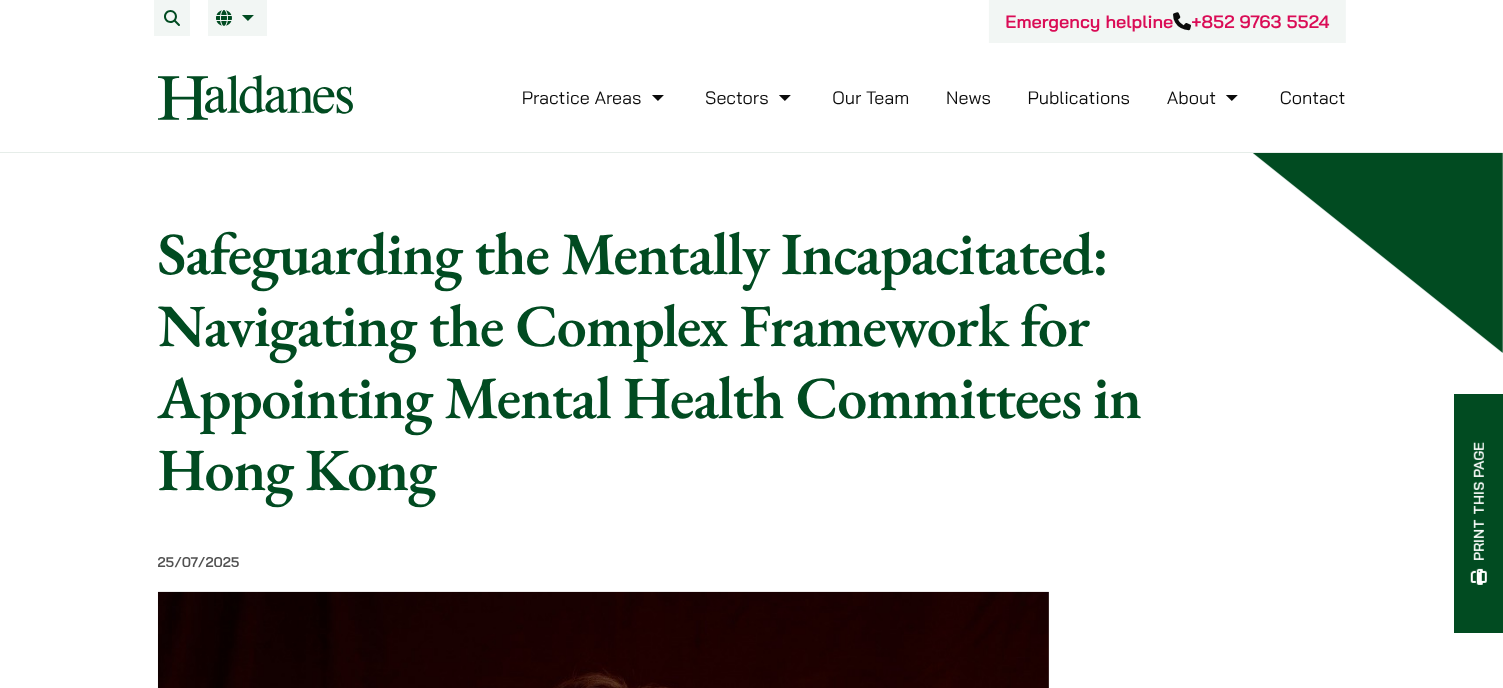 click on "Publications" at bounding box center (1079, 97) 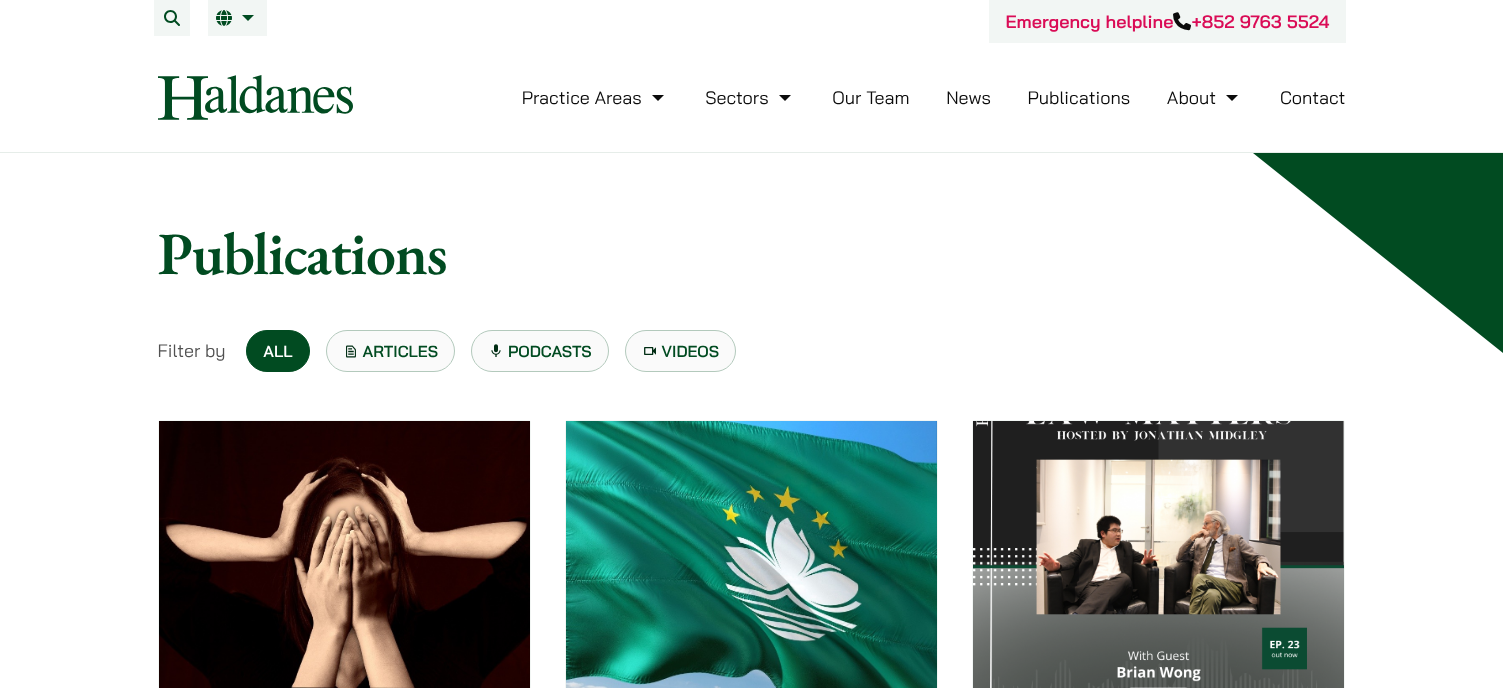 scroll, scrollTop: 0, scrollLeft: 0, axis: both 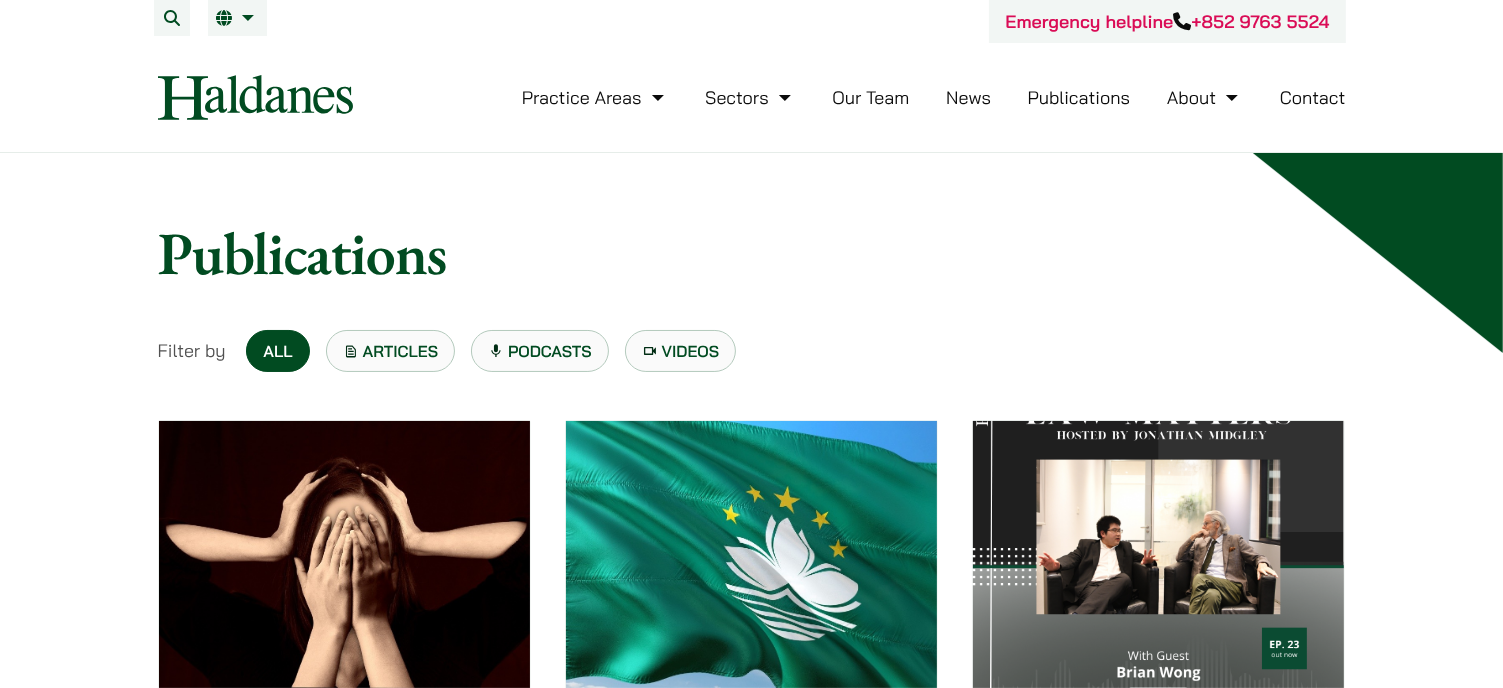 click on "Podcasts" at bounding box center [540, 351] 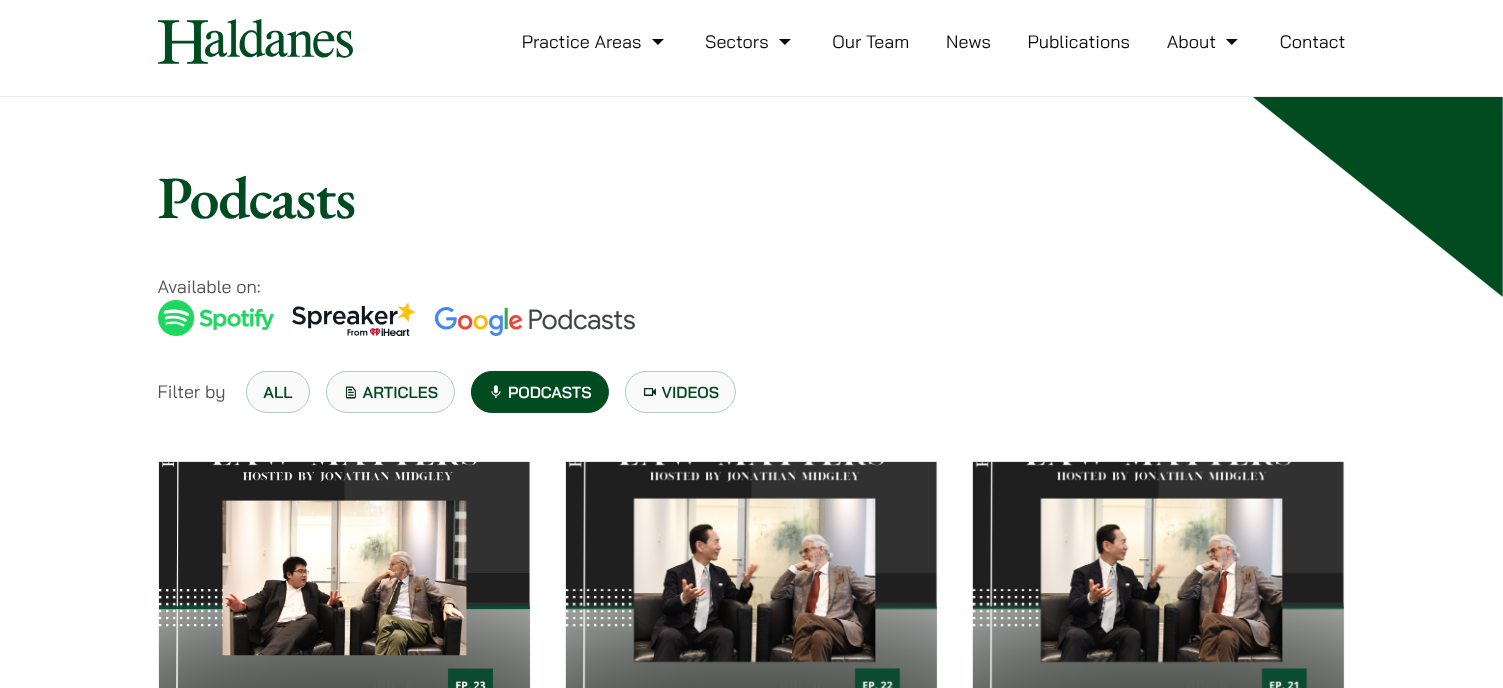 scroll, scrollTop: 0, scrollLeft: 0, axis: both 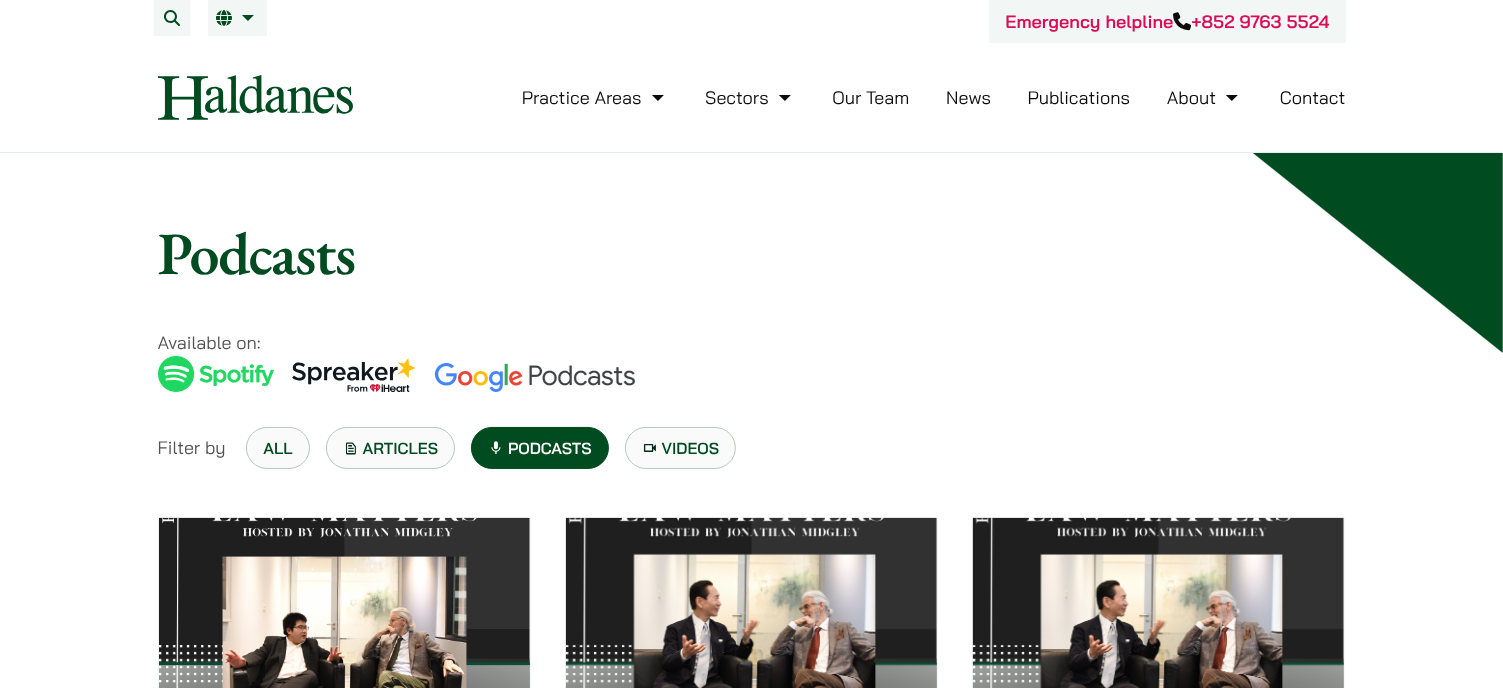 click on "News" at bounding box center [968, 97] 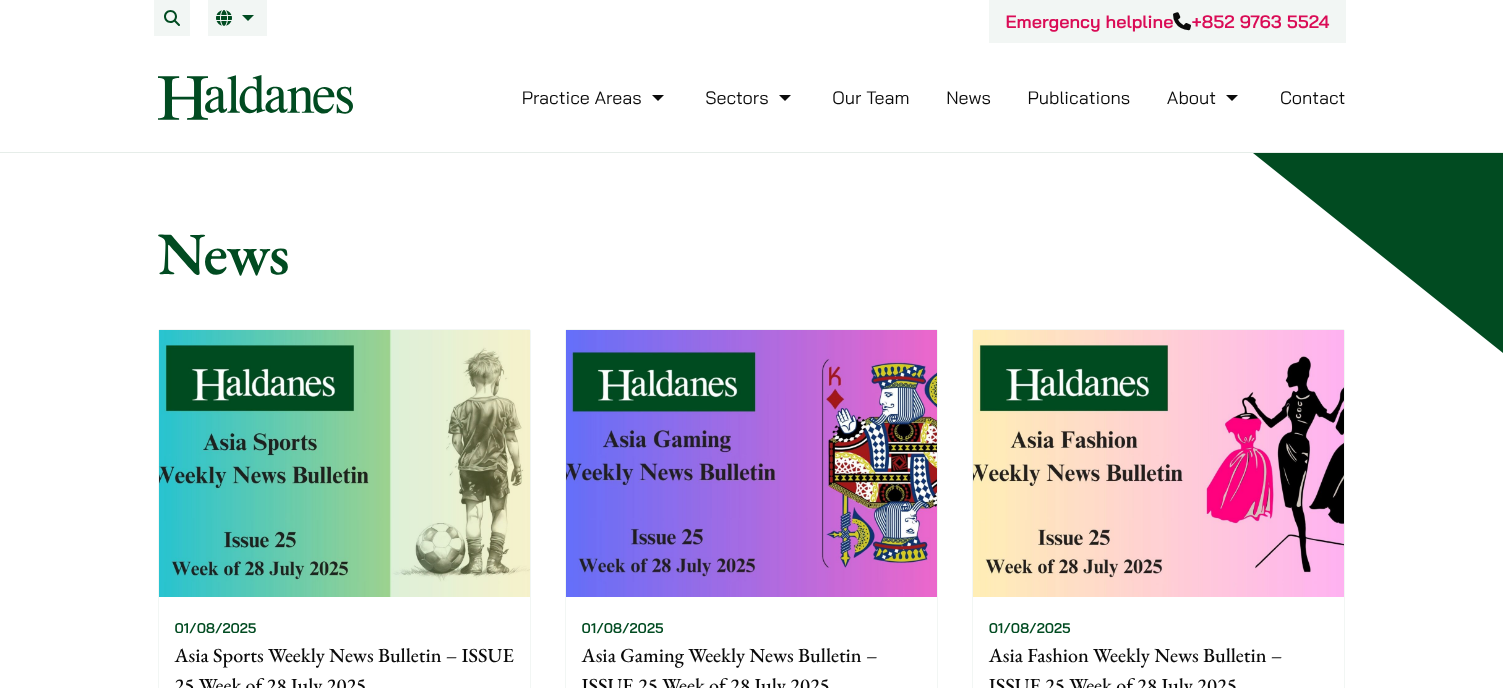 scroll, scrollTop: 0, scrollLeft: 0, axis: both 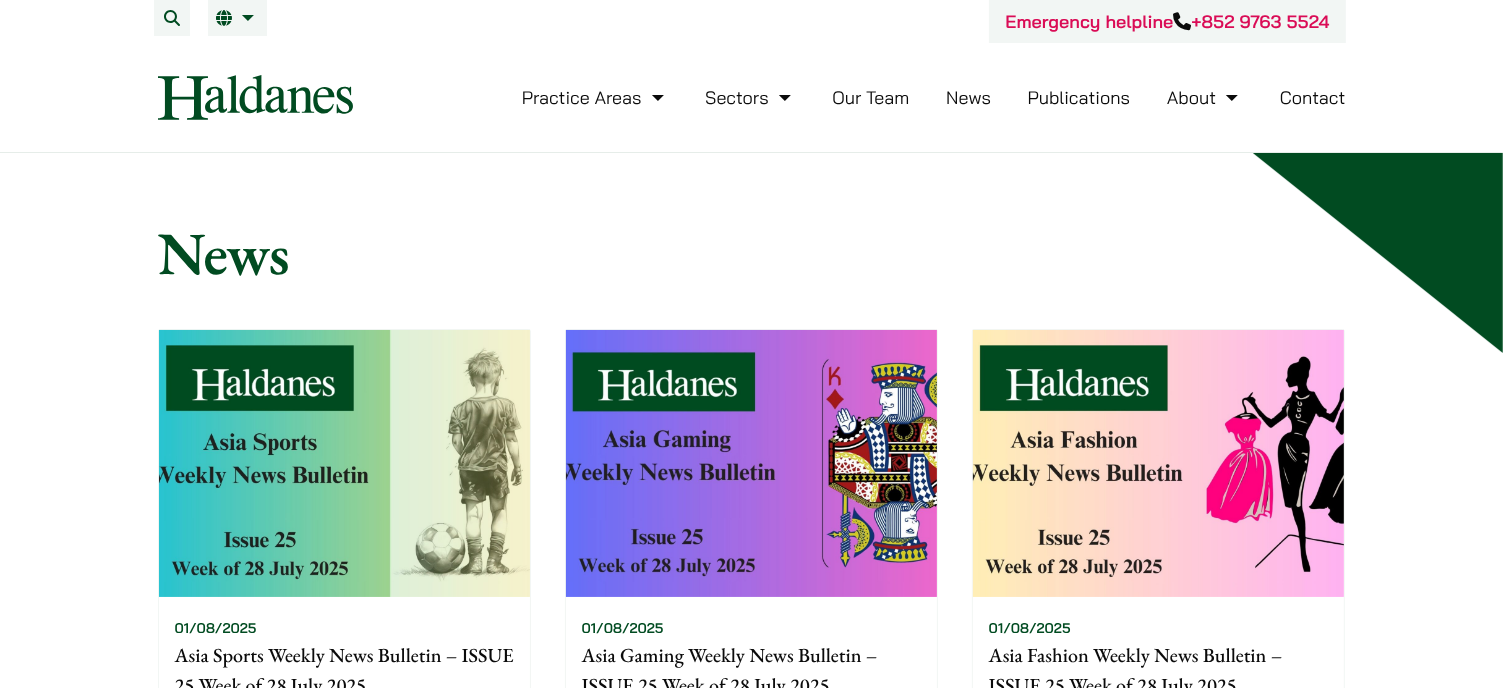 click at bounding box center [344, 463] 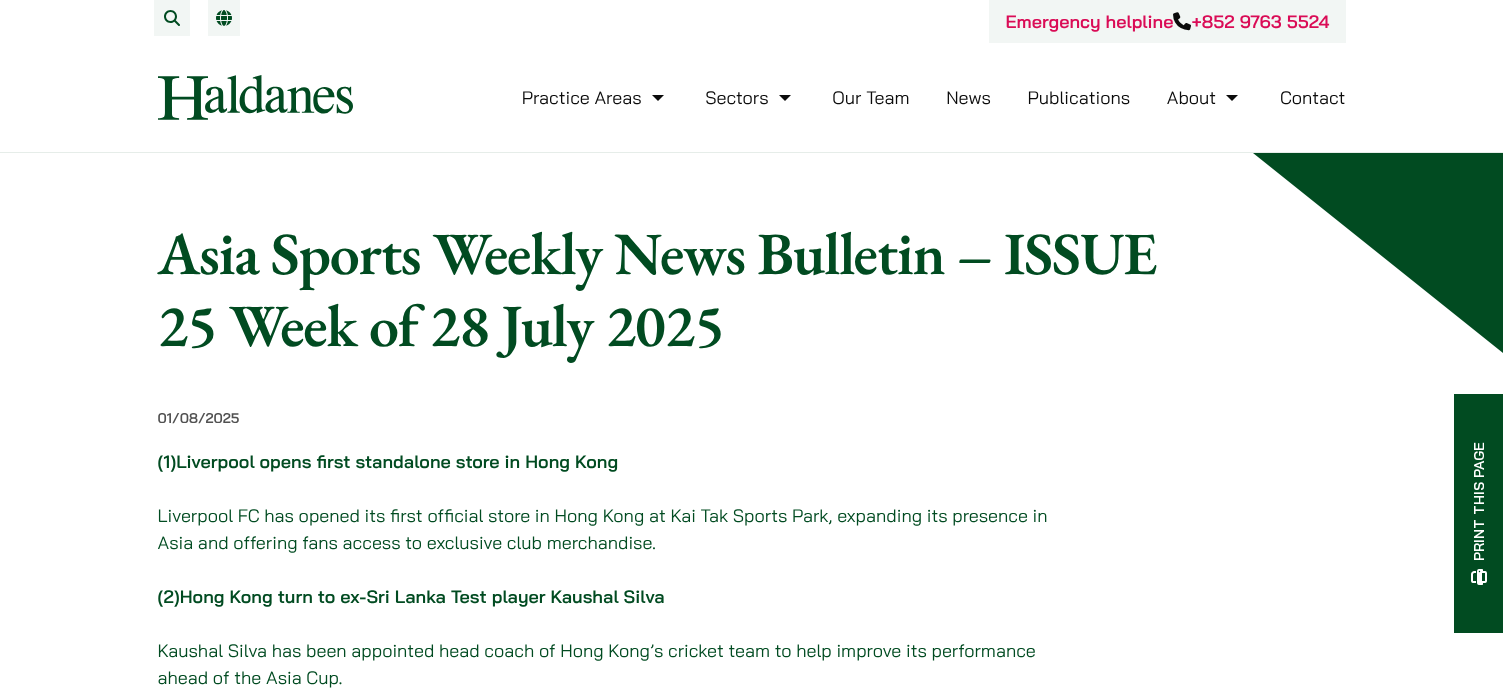 scroll, scrollTop: 0, scrollLeft: 0, axis: both 